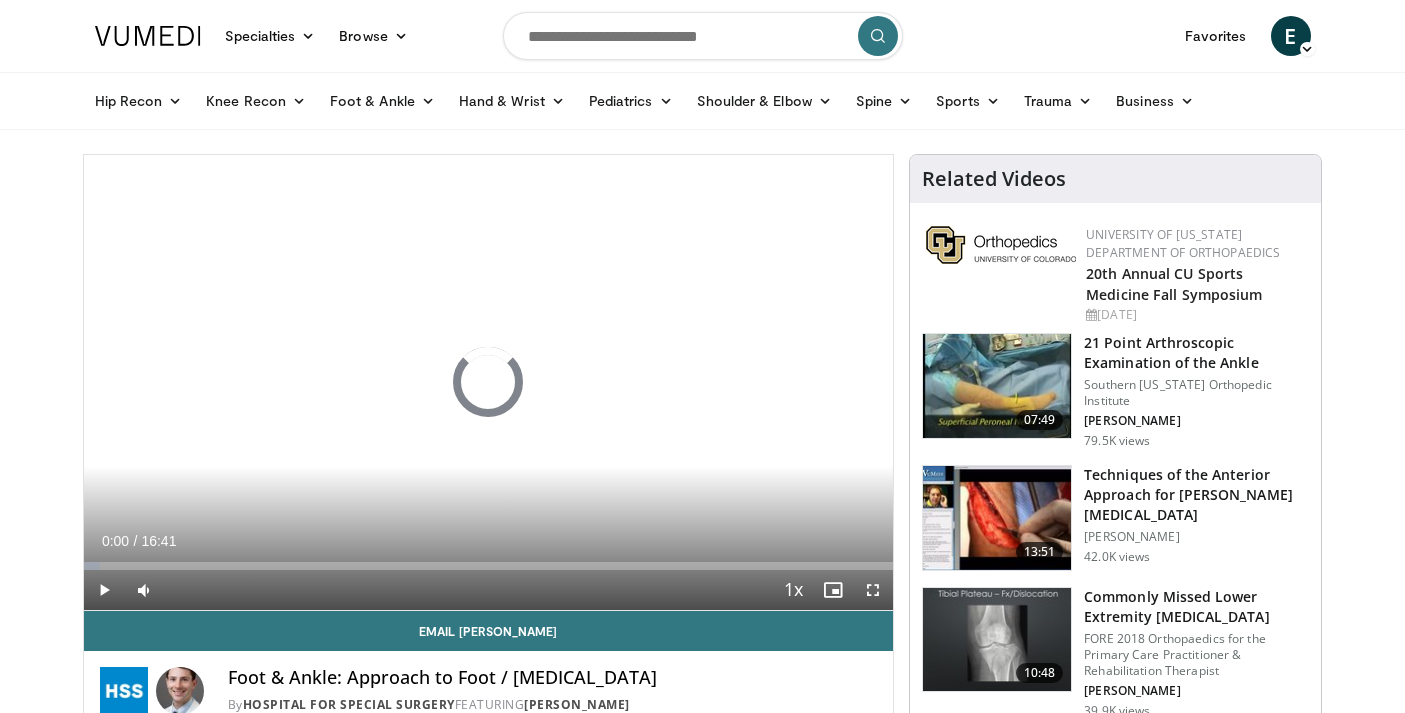 scroll, scrollTop: 0, scrollLeft: 0, axis: both 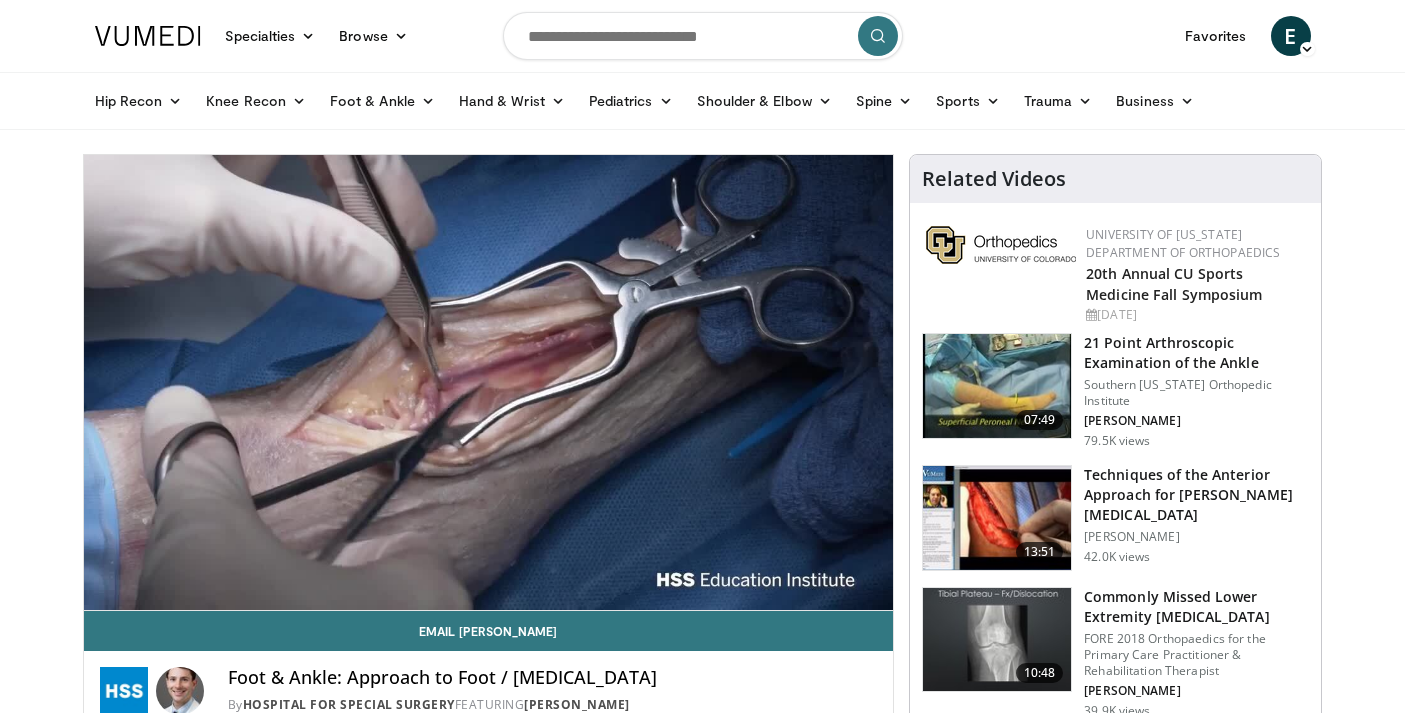 click at bounding box center [703, 36] 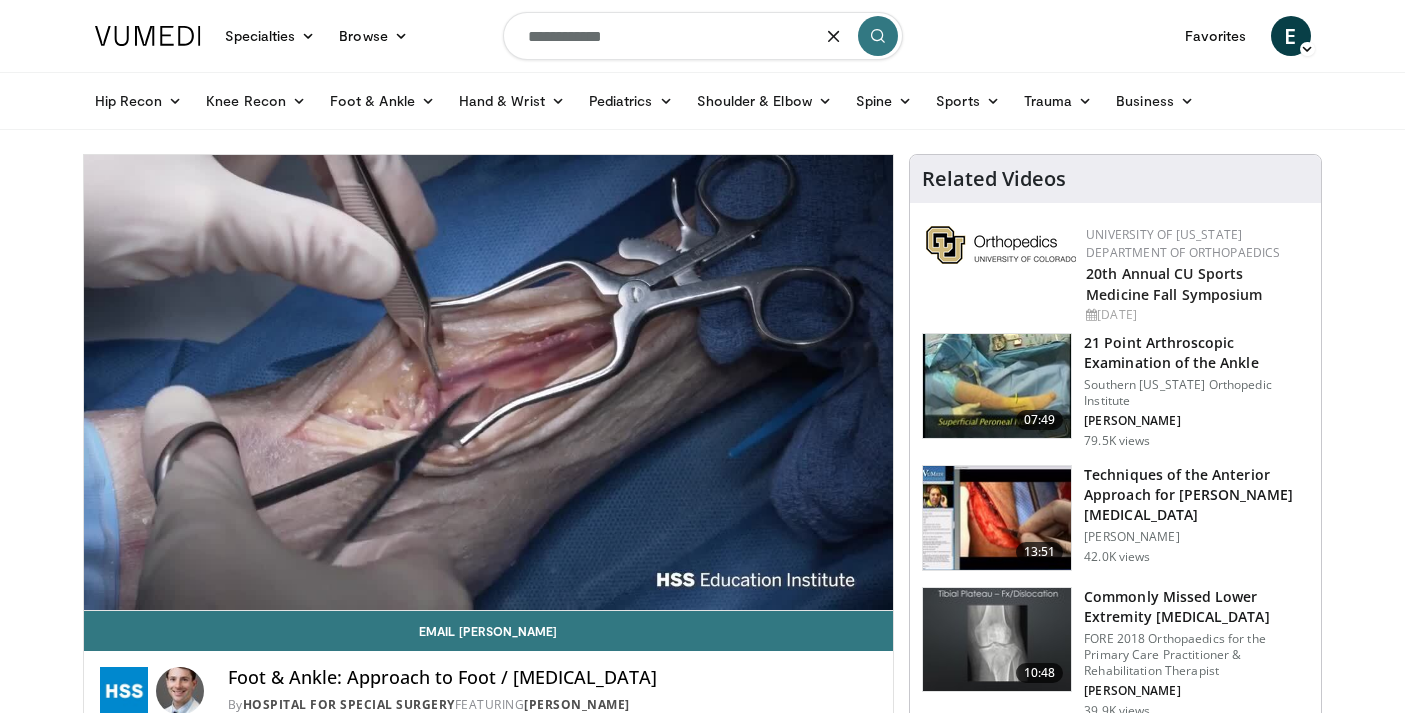 type on "**********" 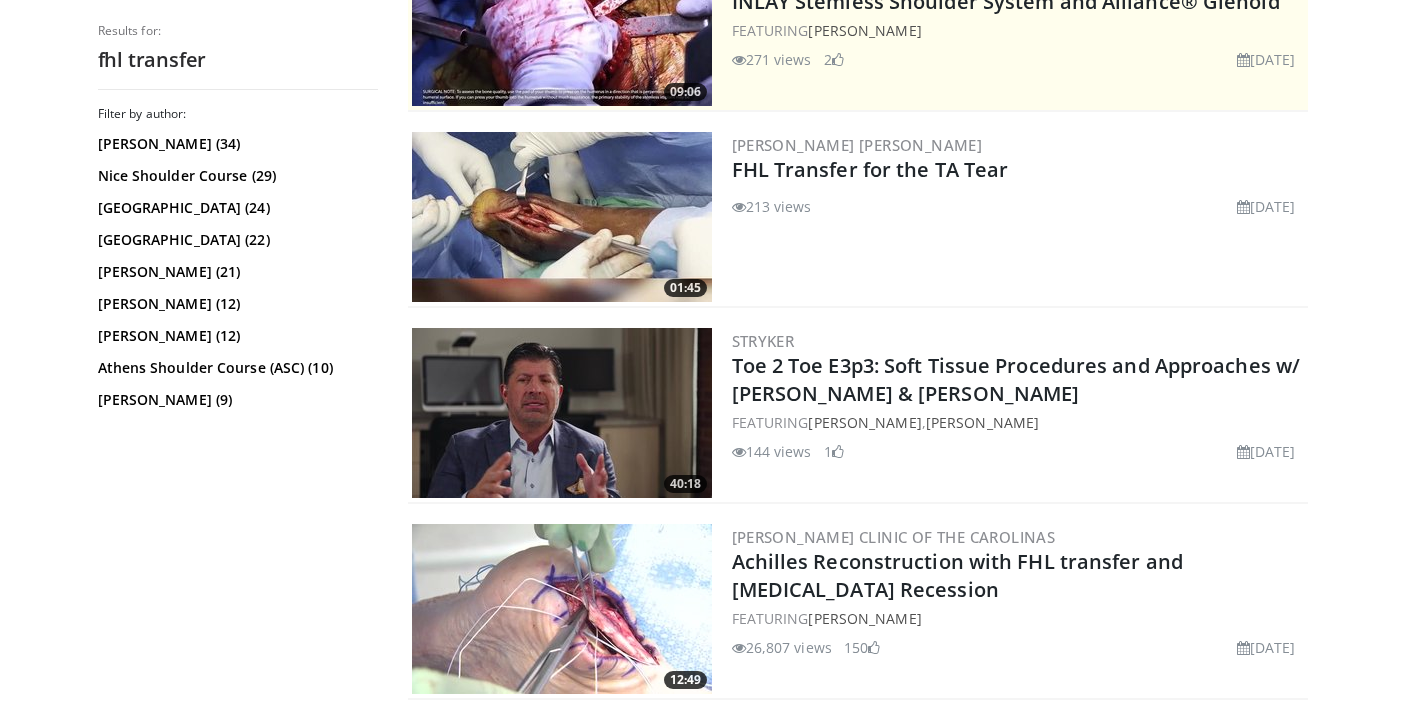 scroll, scrollTop: 713, scrollLeft: 0, axis: vertical 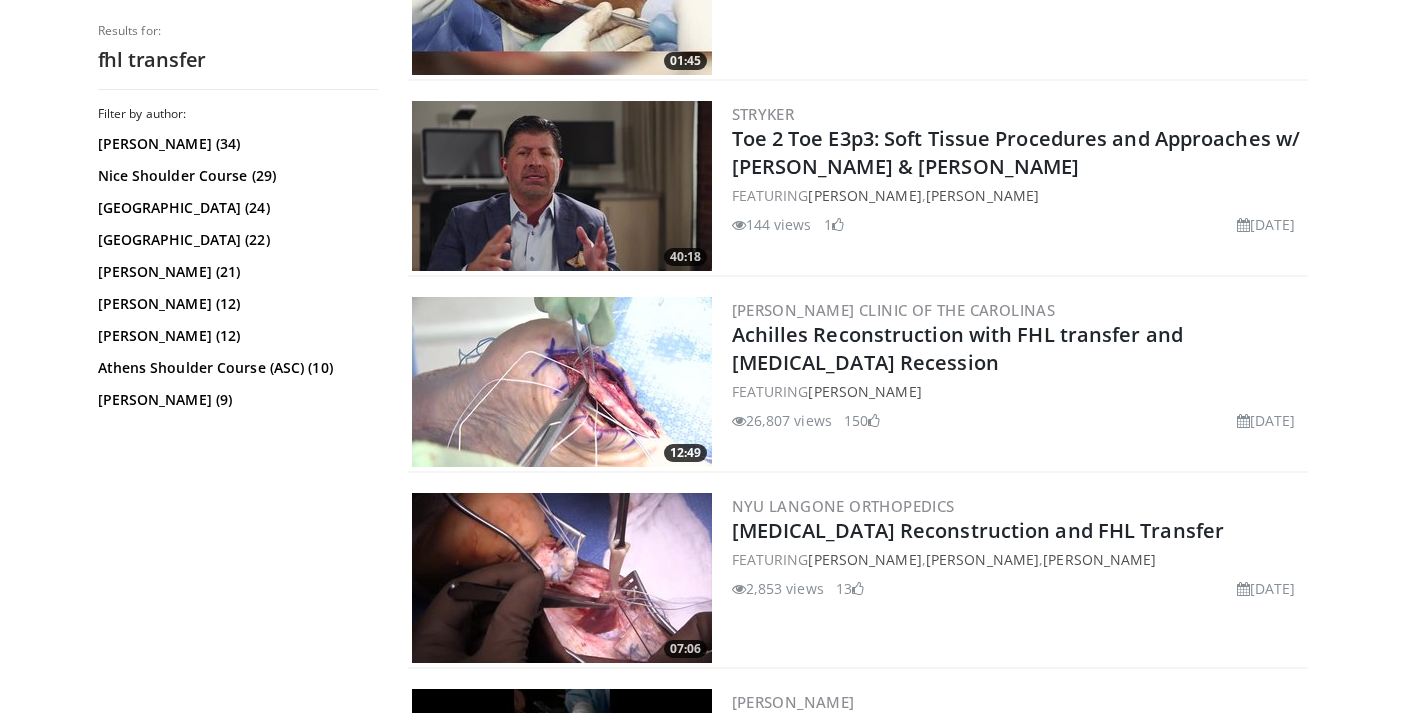 click at bounding box center (562, 382) 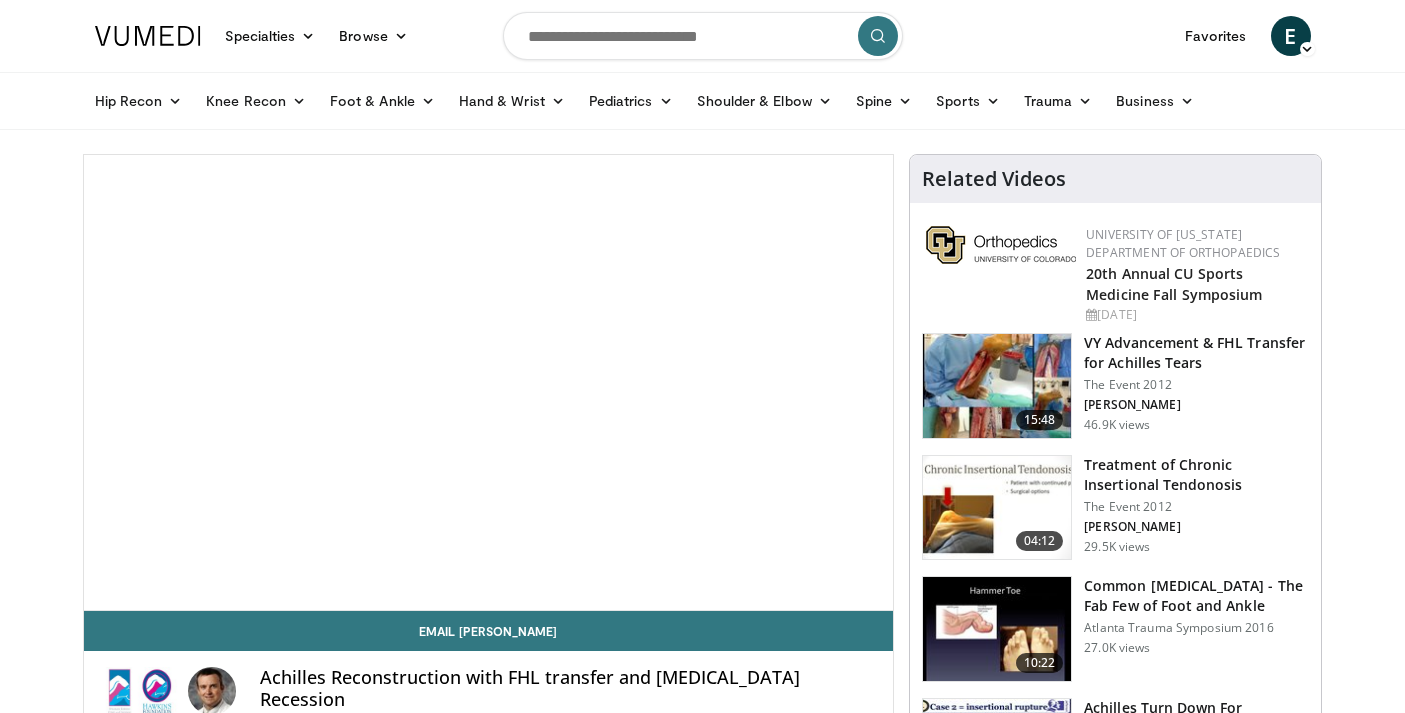 scroll, scrollTop: 0, scrollLeft: 0, axis: both 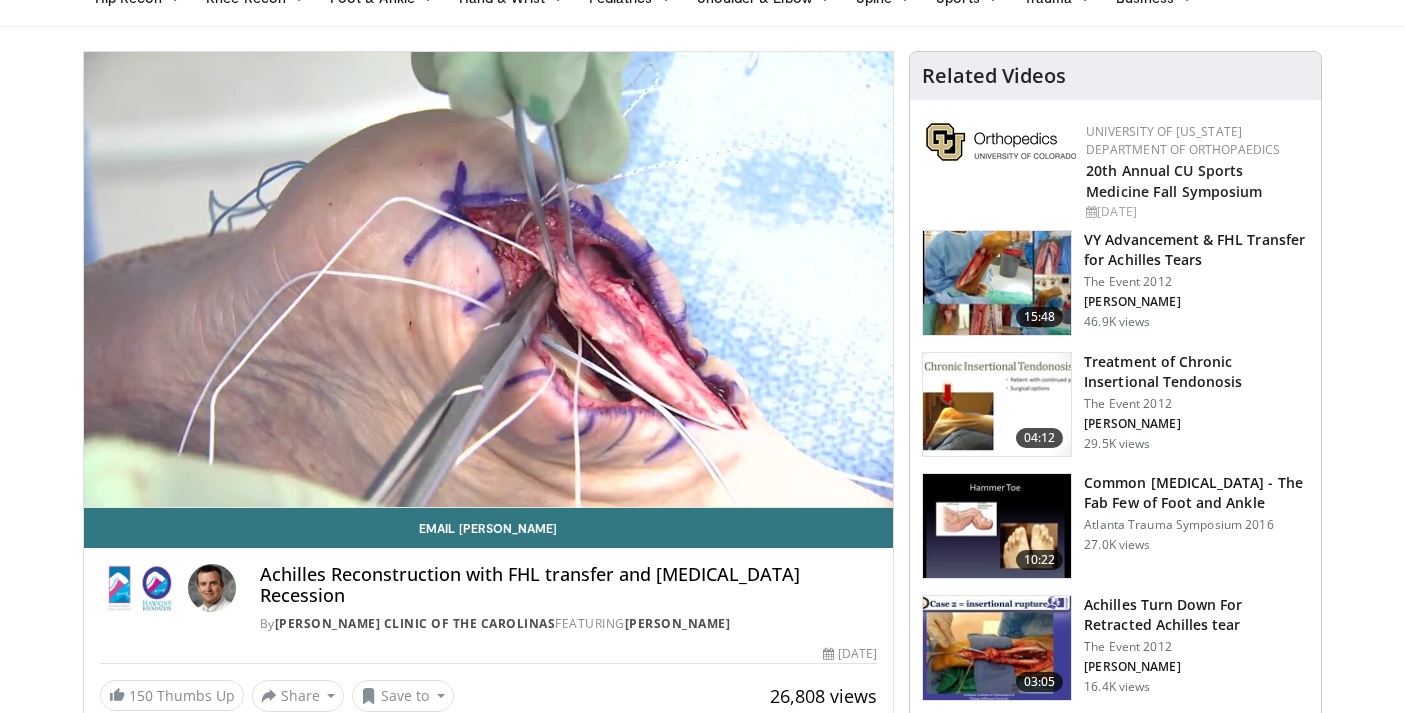 click on "10 seconds
Tap to unmute" at bounding box center (489, 279) 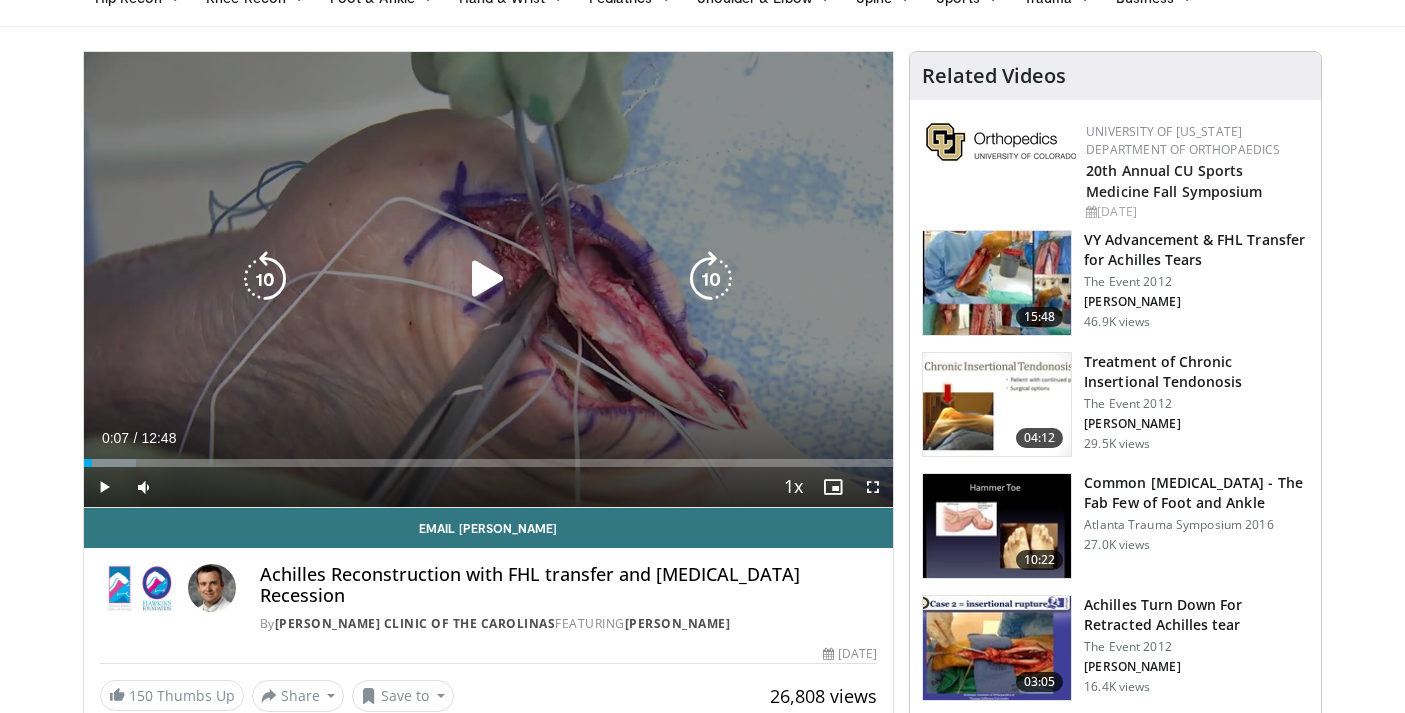 click at bounding box center (488, 279) 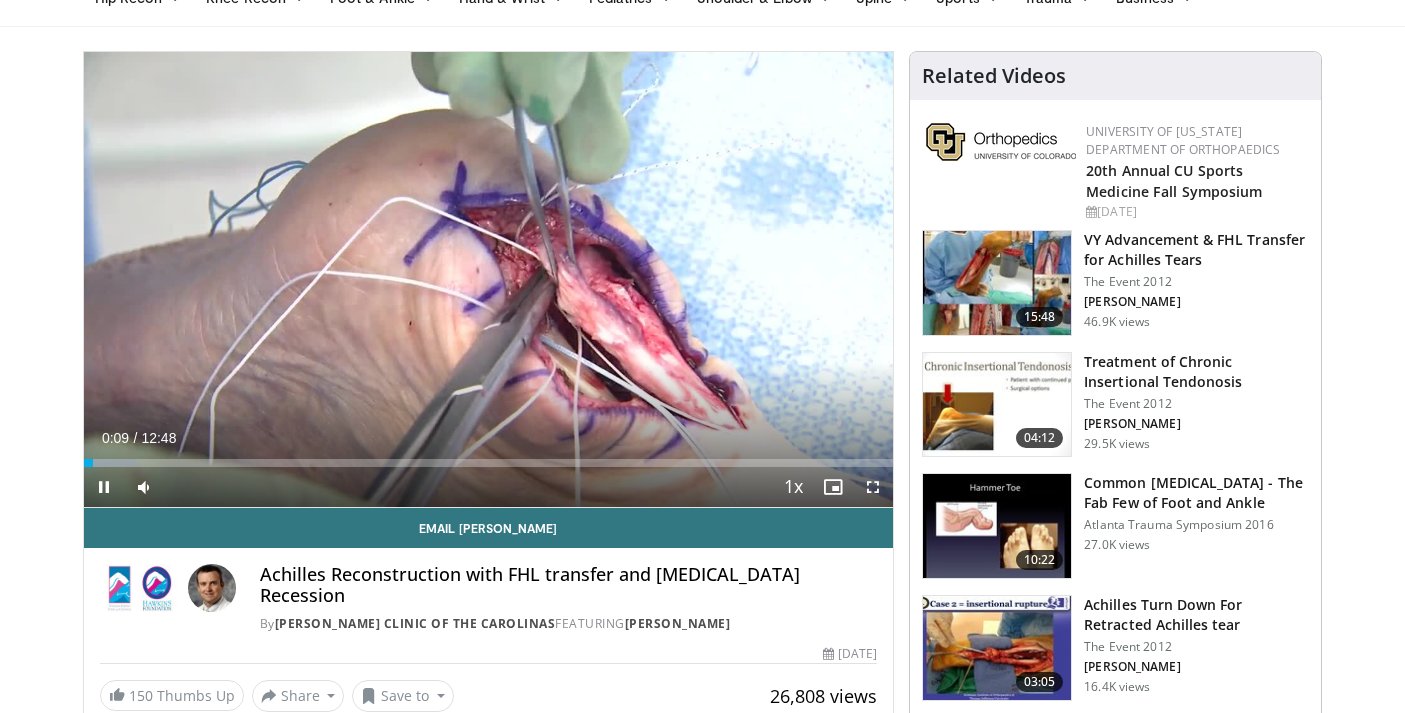 click on "+" at bounding box center (182, 517) 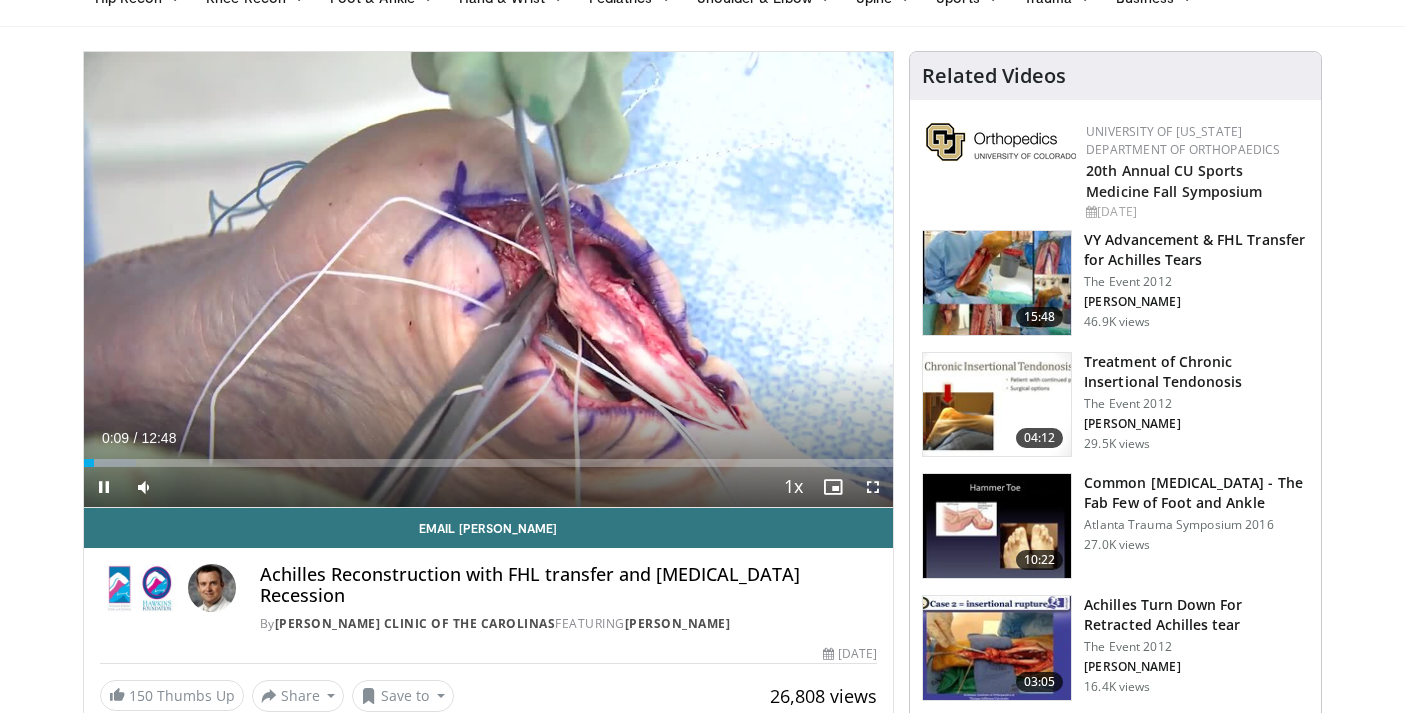click on "+" at bounding box center (182, 517) 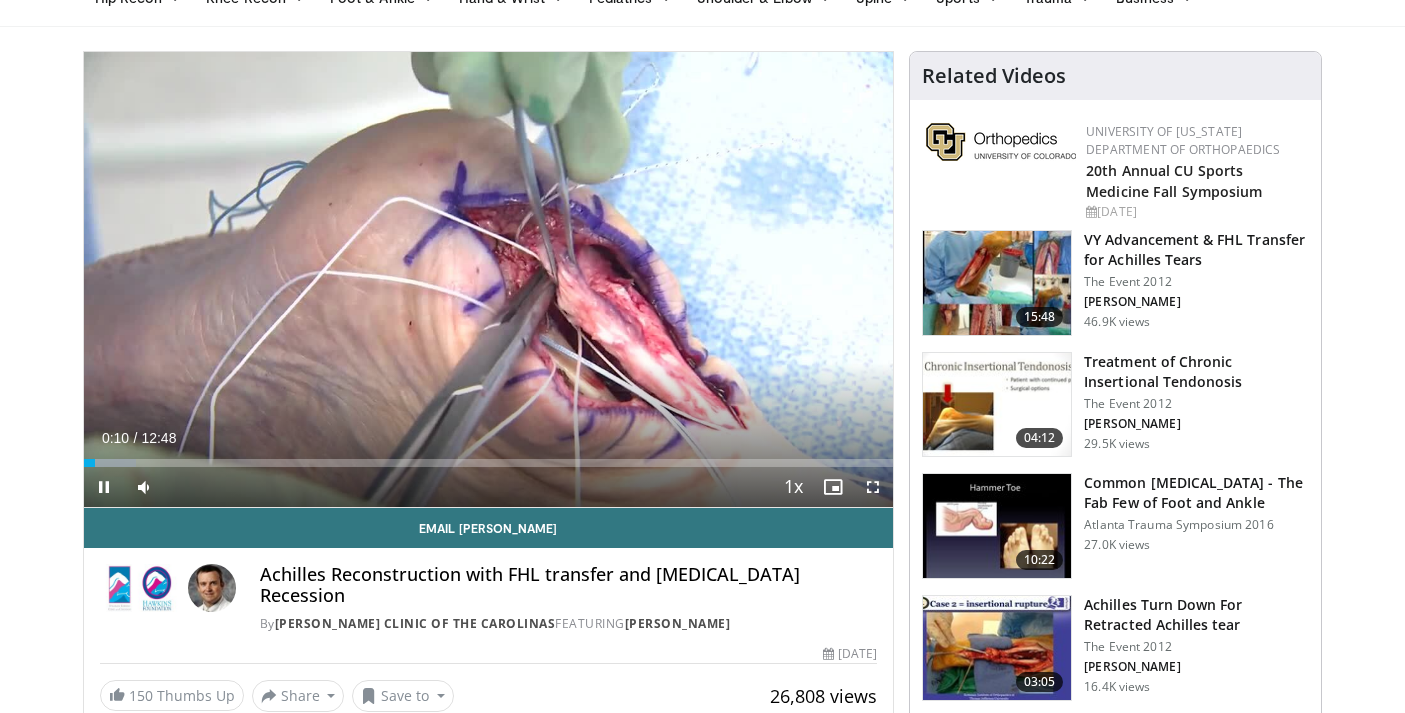 click on "+" at bounding box center [182, 517] 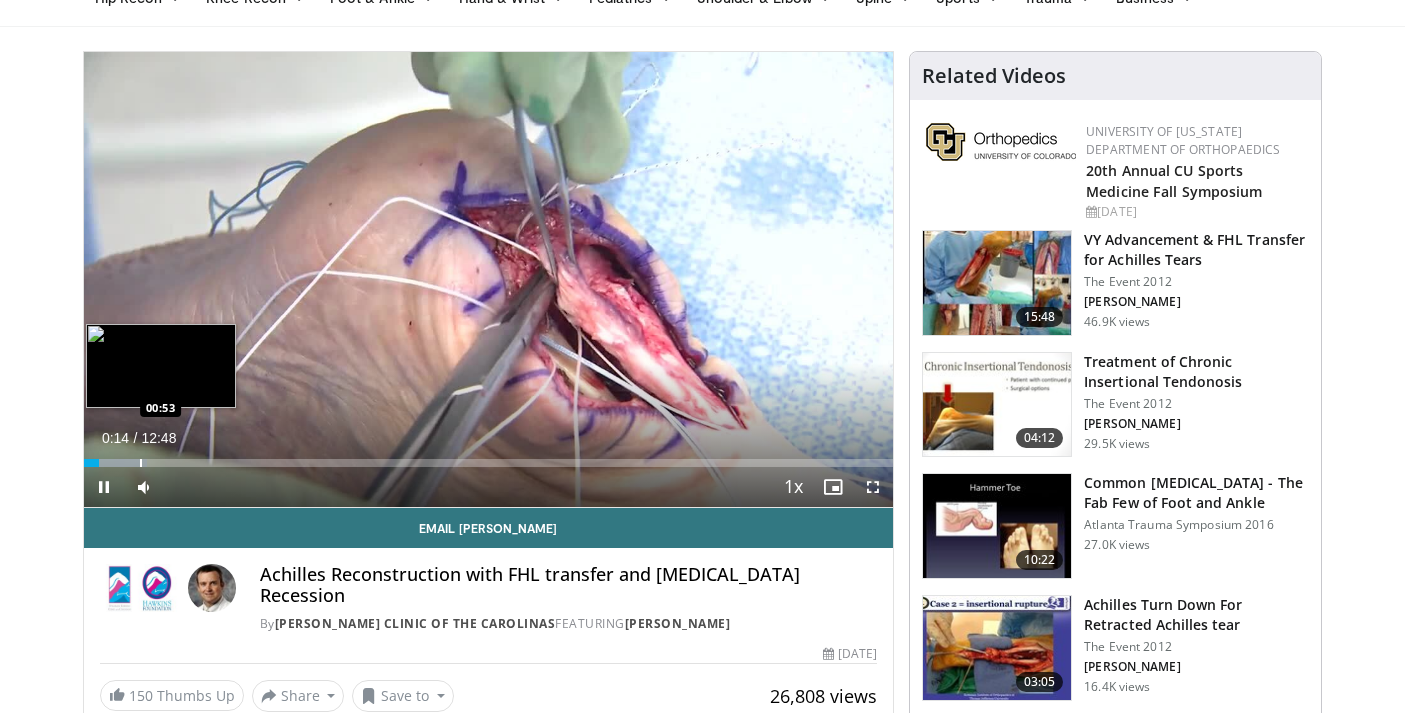 click at bounding box center (141, 463) 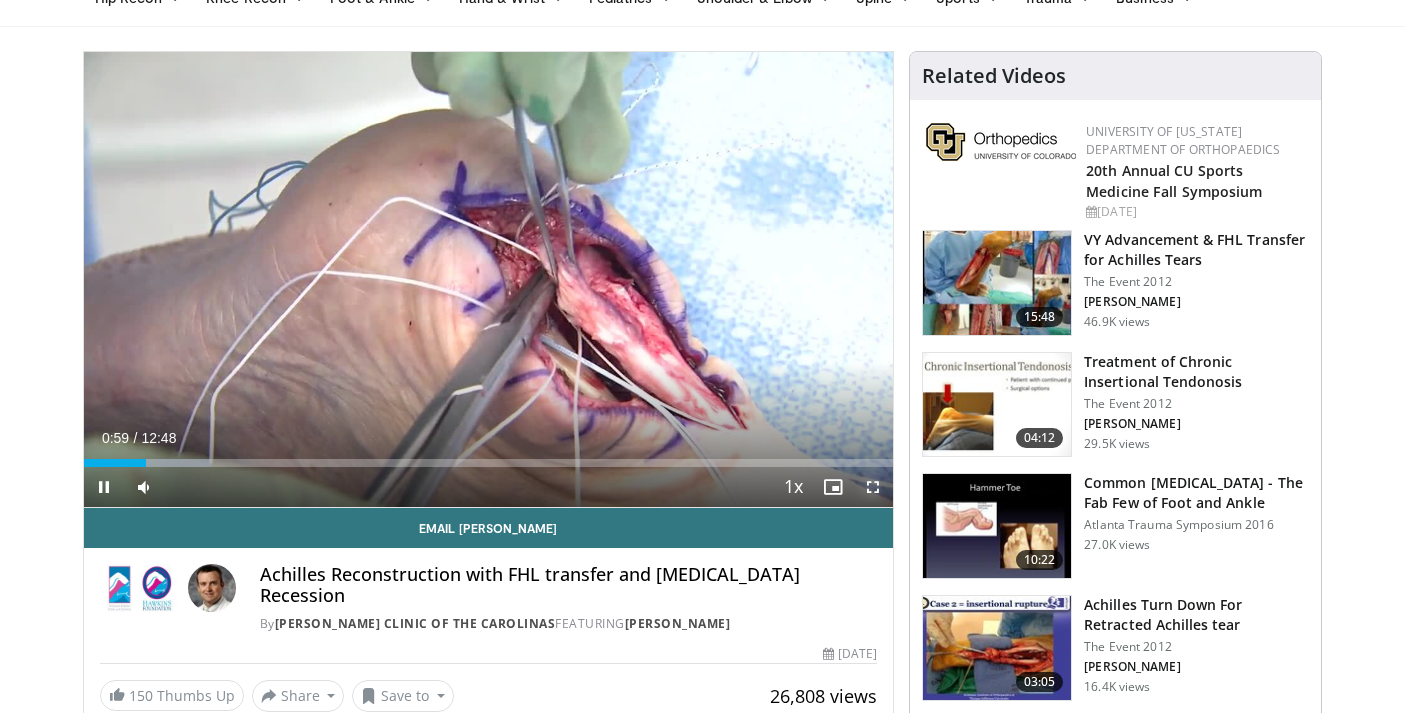 click at bounding box center (873, 487) 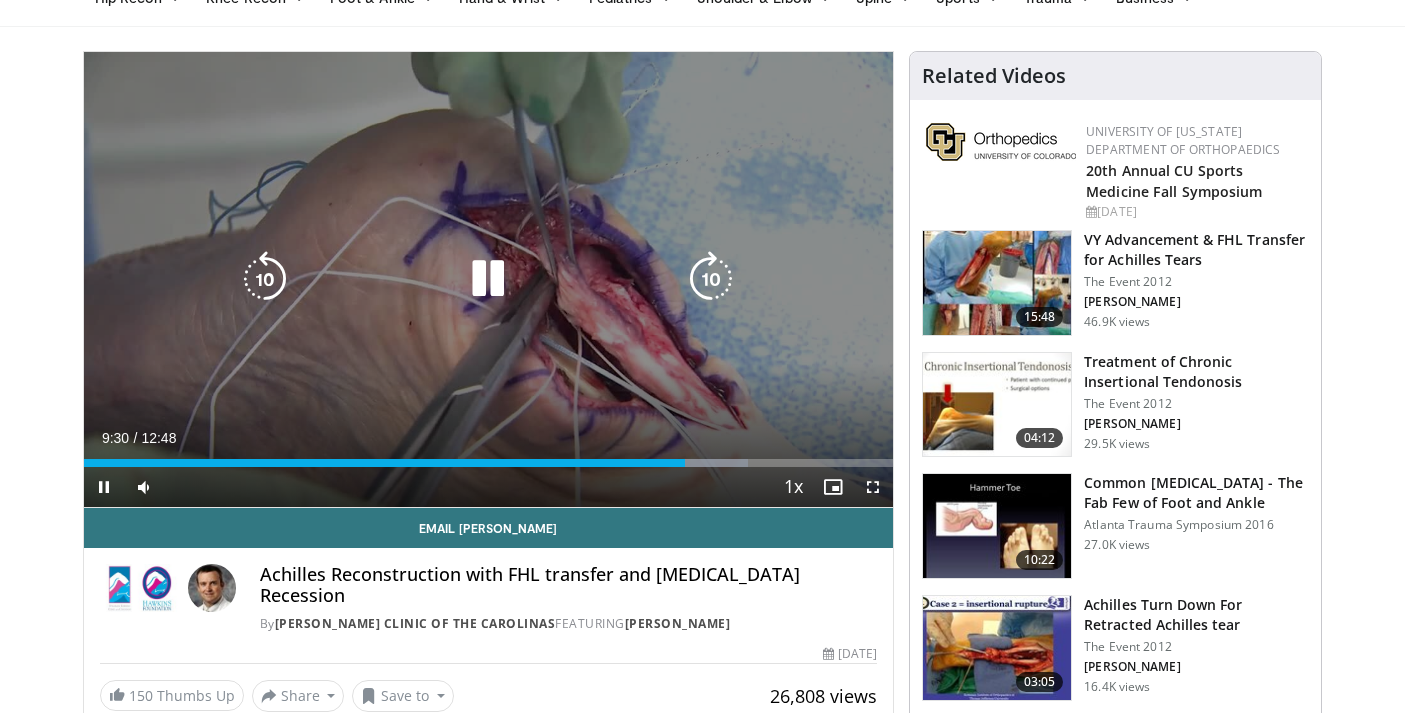 click at bounding box center (488, 279) 